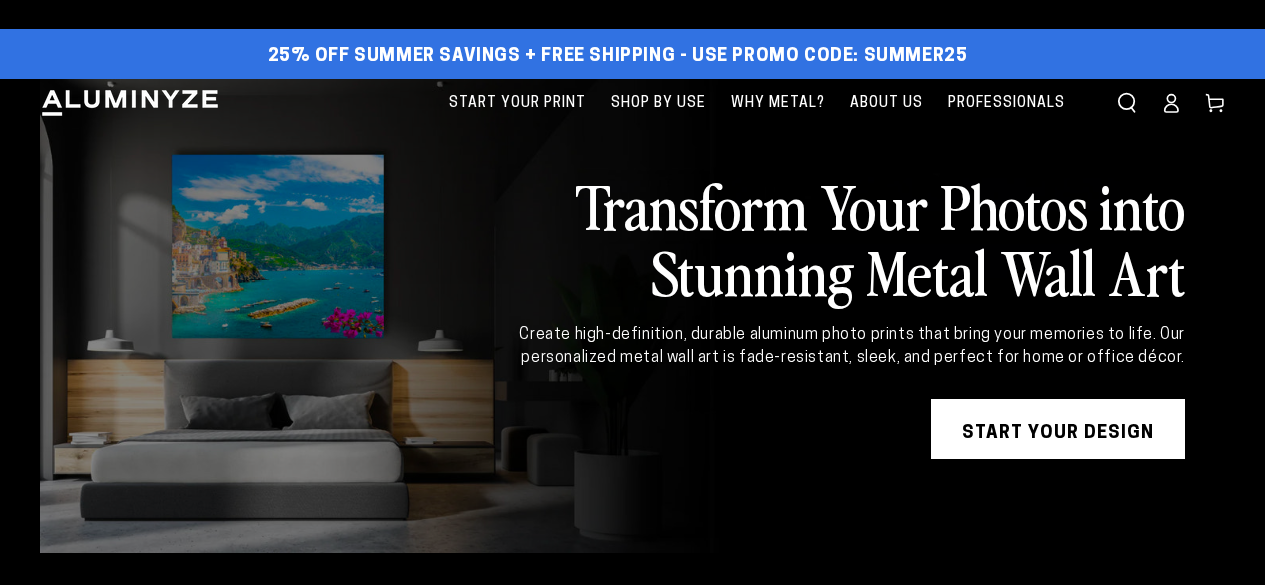 scroll, scrollTop: 0, scrollLeft: 0, axis: both 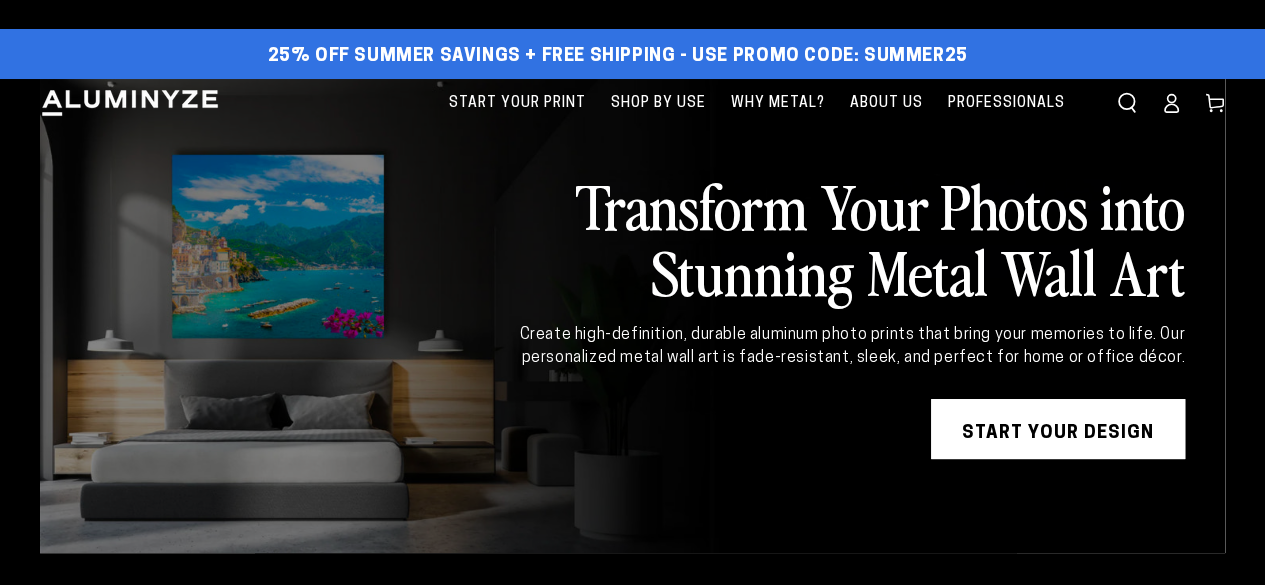 click 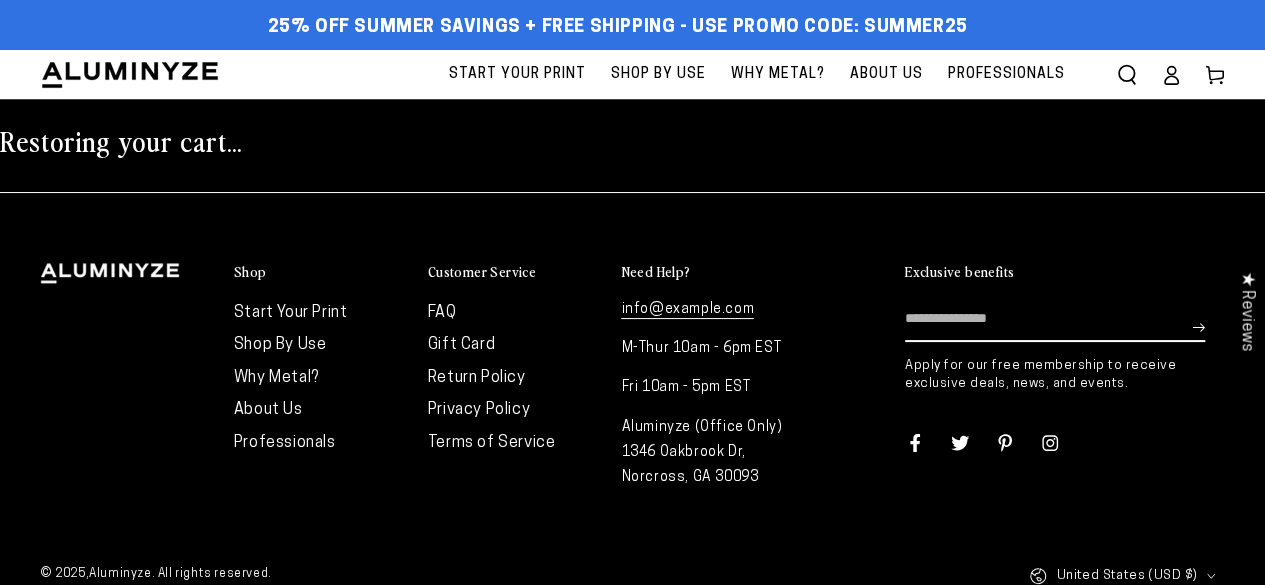 scroll, scrollTop: 0, scrollLeft: 0, axis: both 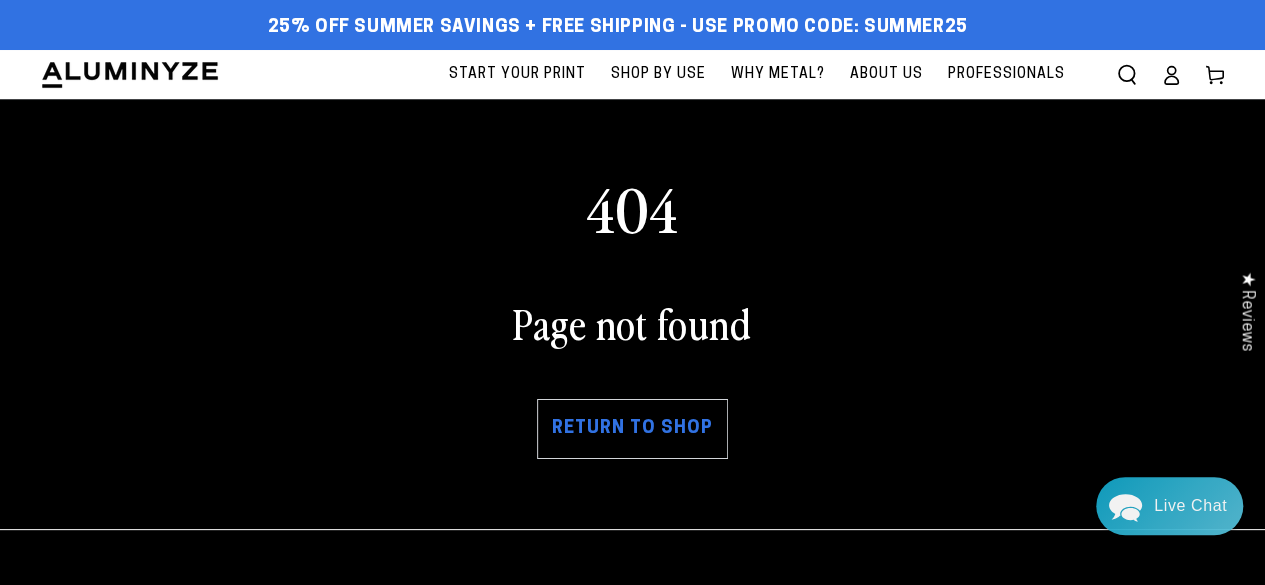 click on "Return to shop" at bounding box center (632, 429) 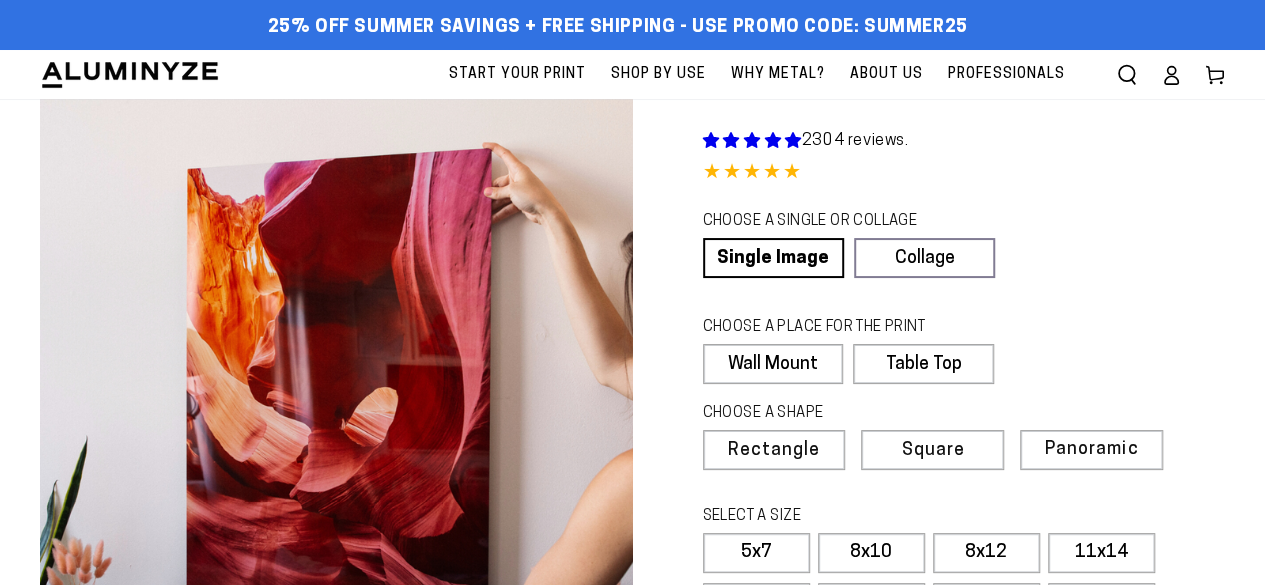 scroll, scrollTop: 0, scrollLeft: 0, axis: both 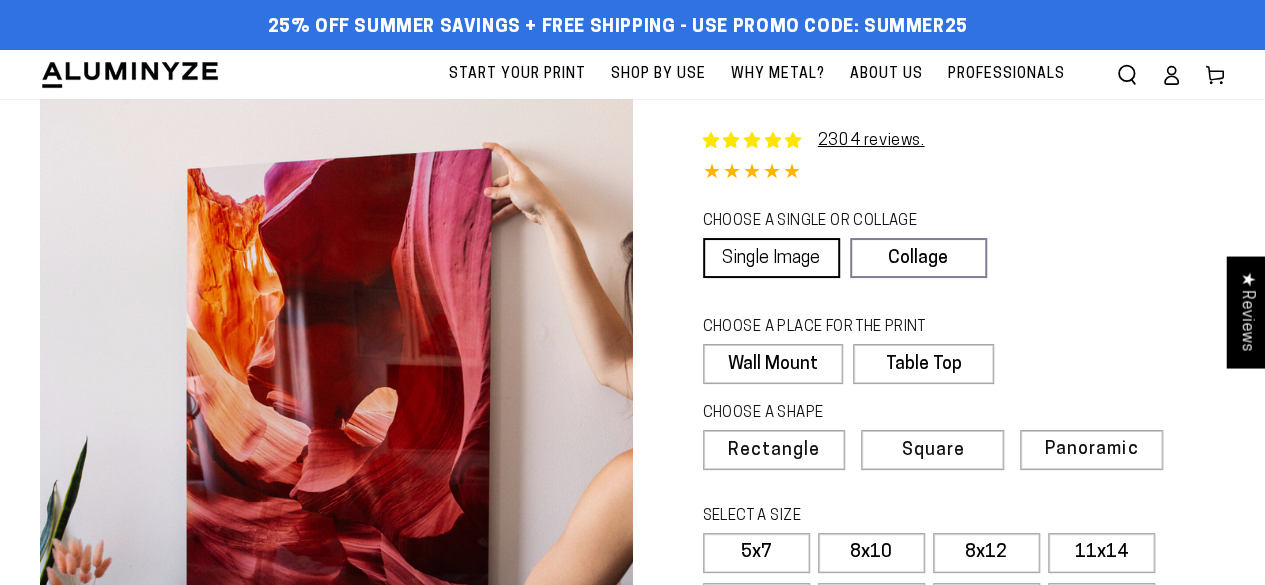 click on "Single Image" at bounding box center [771, 258] 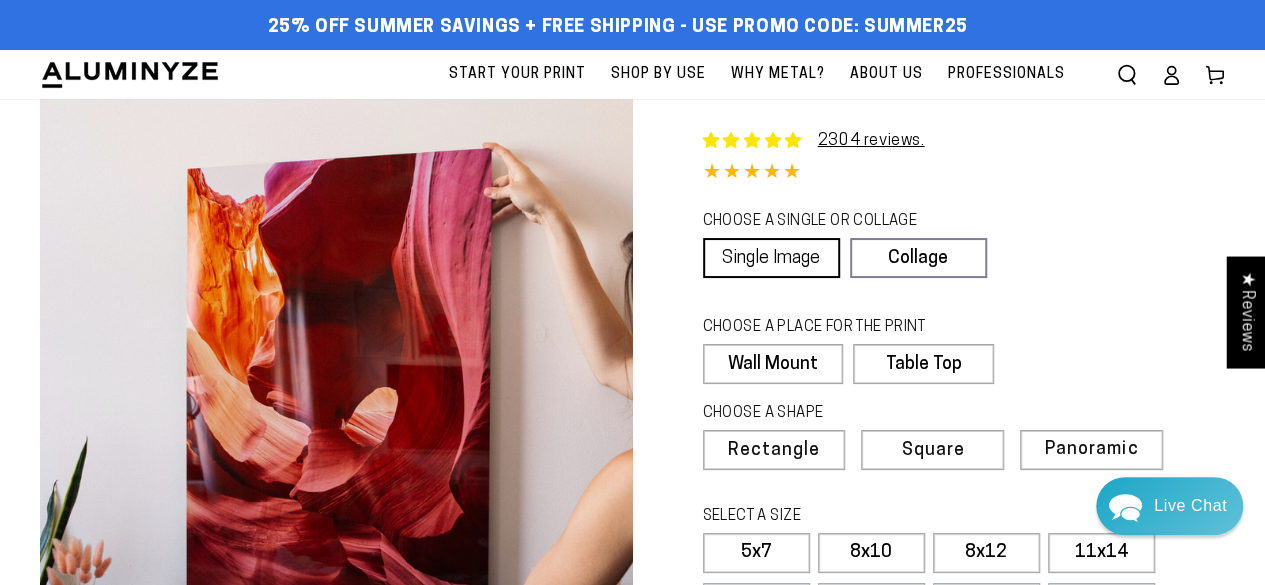 select on "**********" 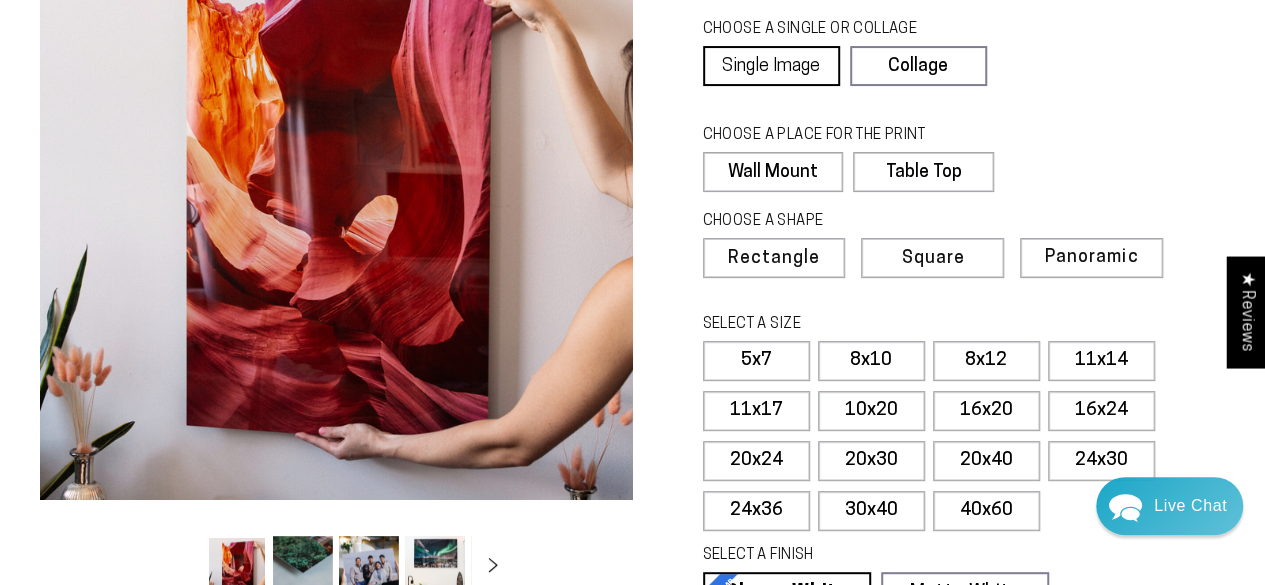 scroll, scrollTop: 200, scrollLeft: 0, axis: vertical 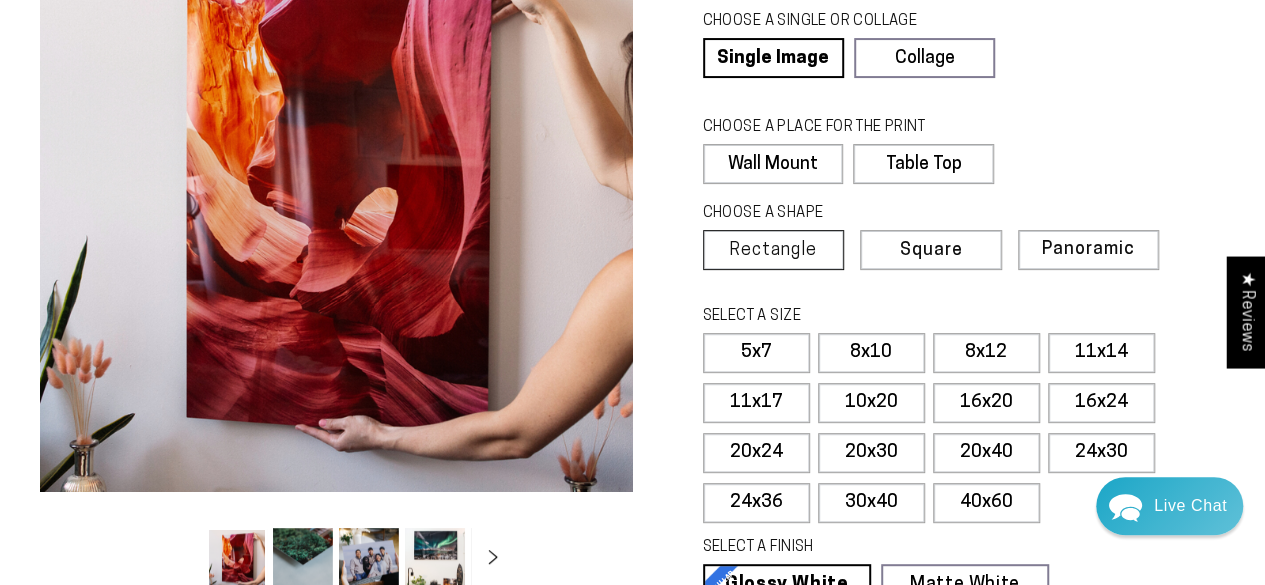 click on "Rectangle" at bounding box center (773, 251) 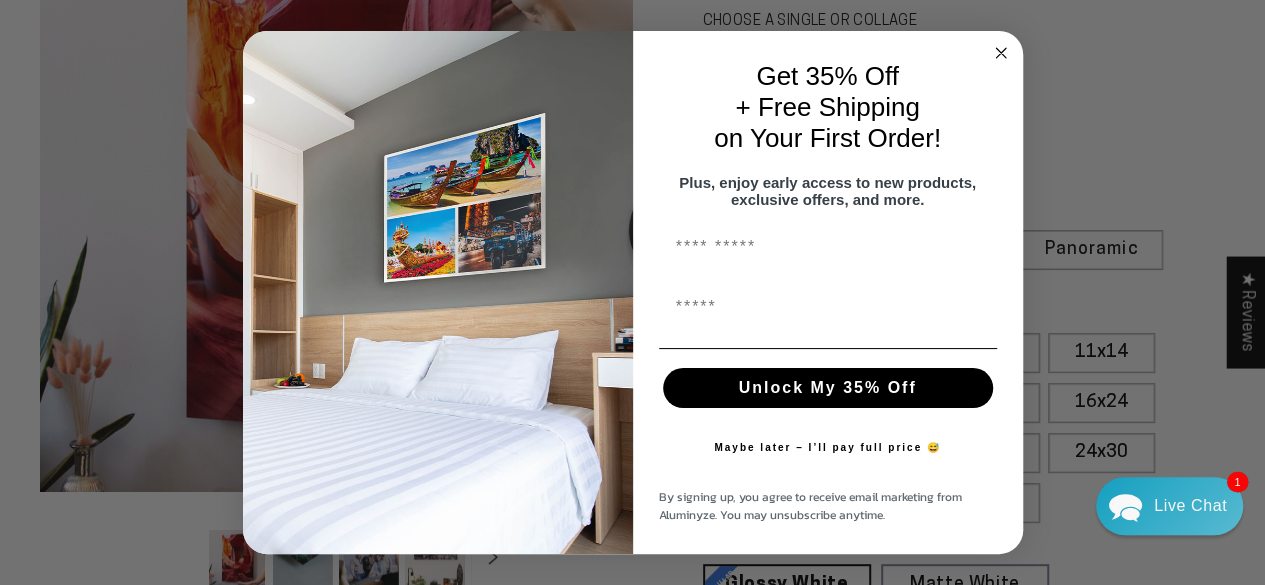 scroll, scrollTop: 0, scrollLeft: 0, axis: both 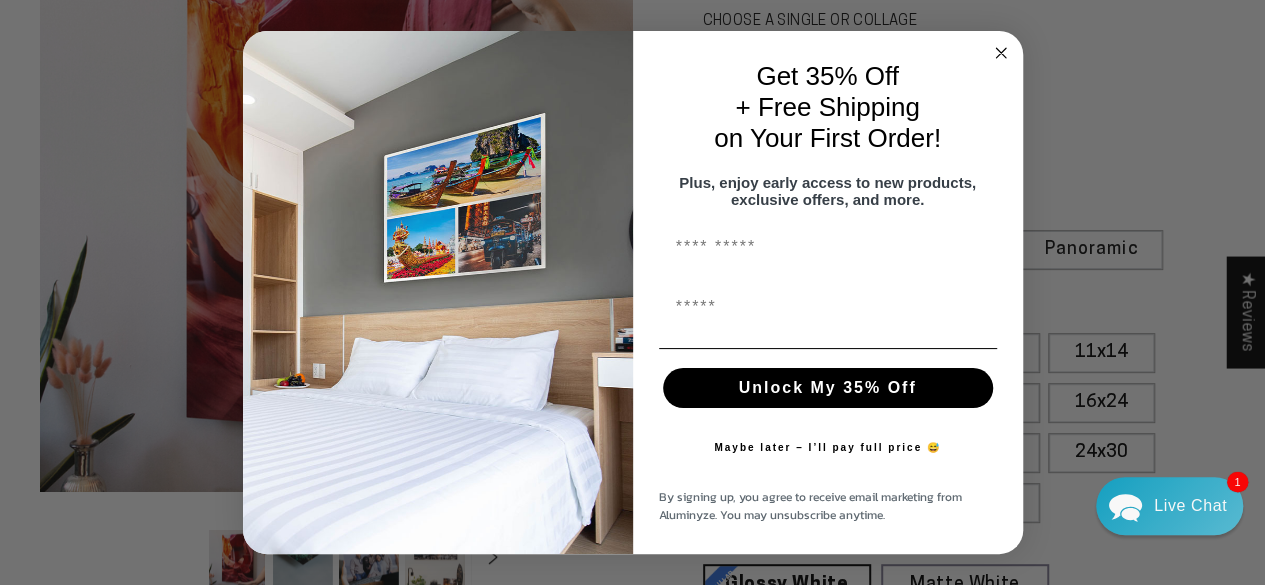 click on "Close dialog" 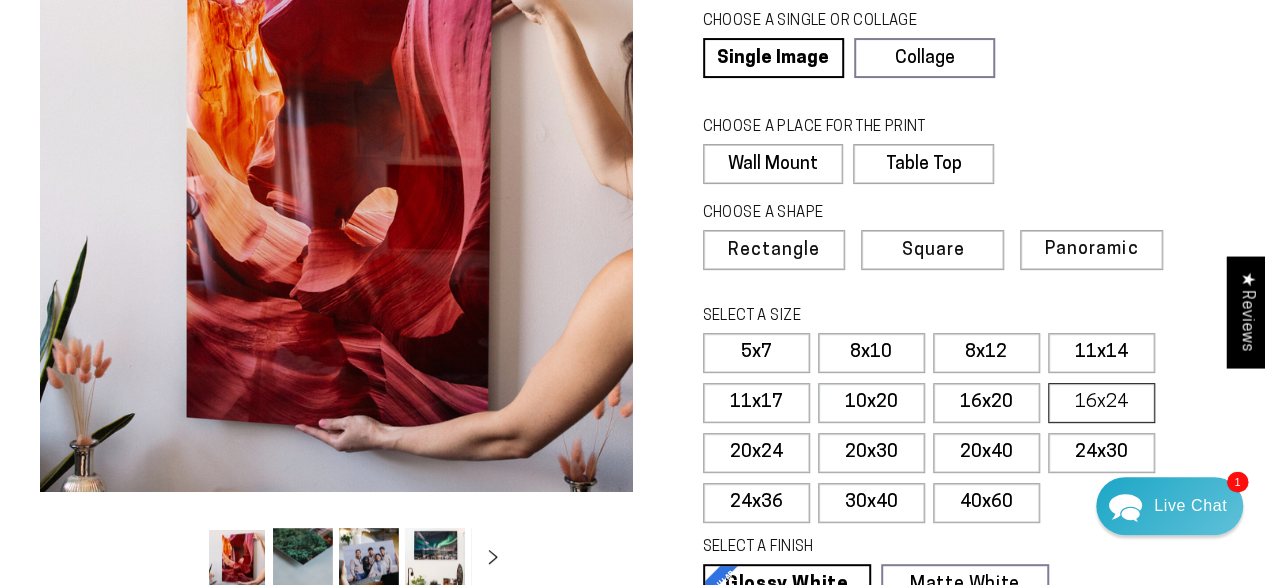 click on "16x24" at bounding box center [1101, 403] 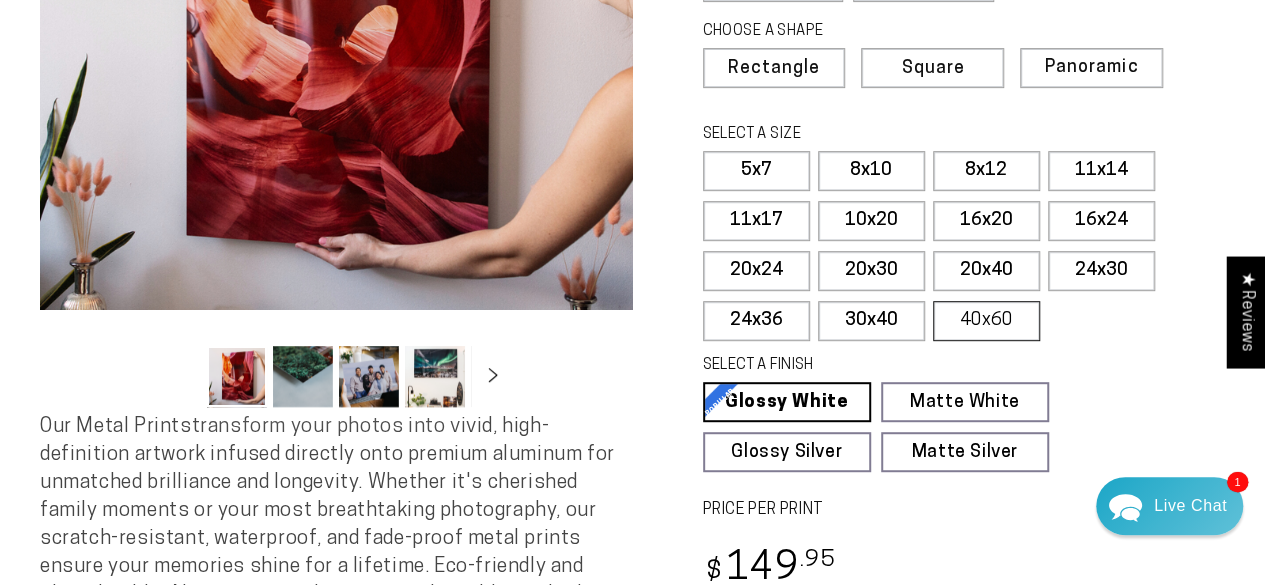 scroll, scrollTop: 400, scrollLeft: 0, axis: vertical 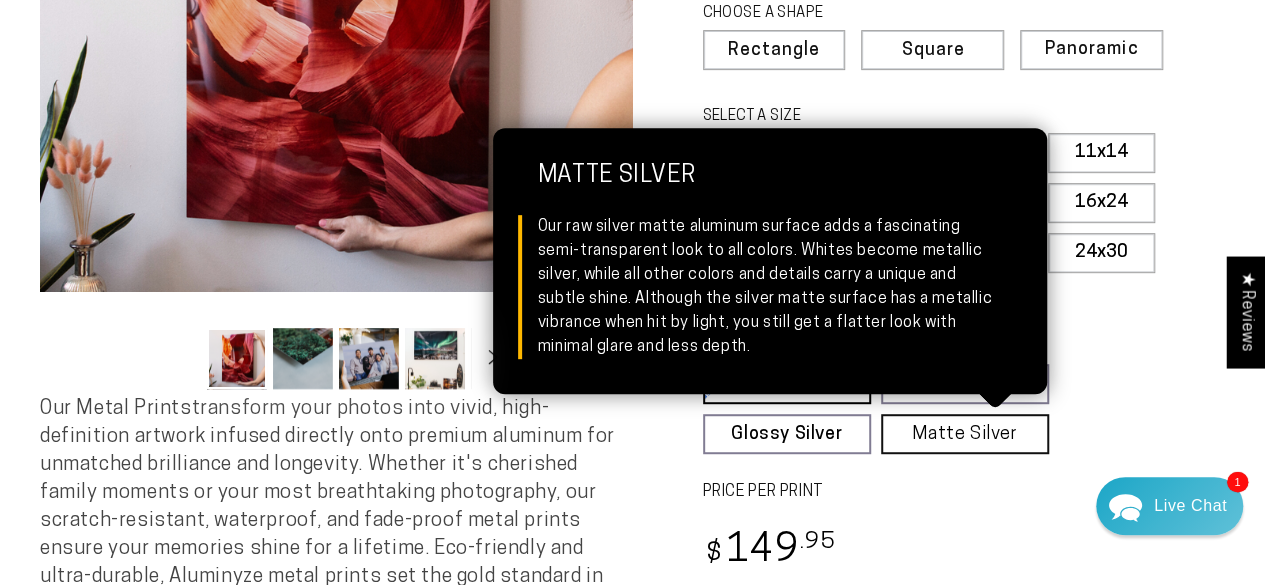 click on "Matte Silver
Matte Silver
Our raw silver matte aluminum surface adds a fascinating semi-transparent look to all colors. Whites become metallic silver, while all other colors and details carry a unique and subtle shine. Although the silver matte surface has a metallic vibrance when hit by light, you still get a flatter look with minimal glare and less depth." at bounding box center (965, 434) 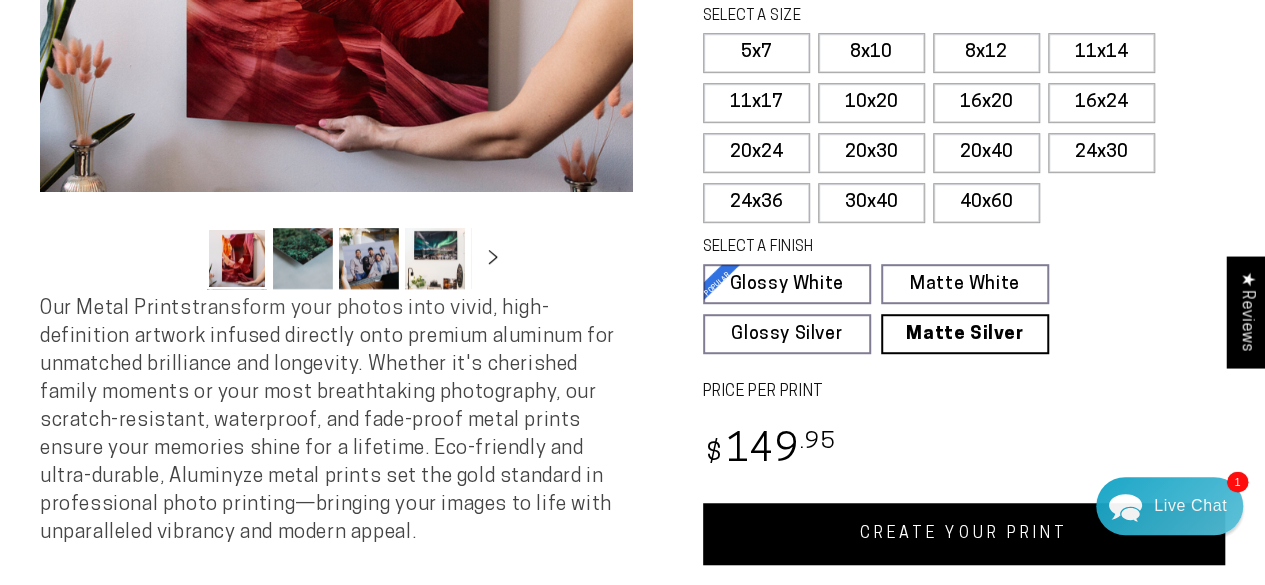 scroll, scrollTop: 700, scrollLeft: 0, axis: vertical 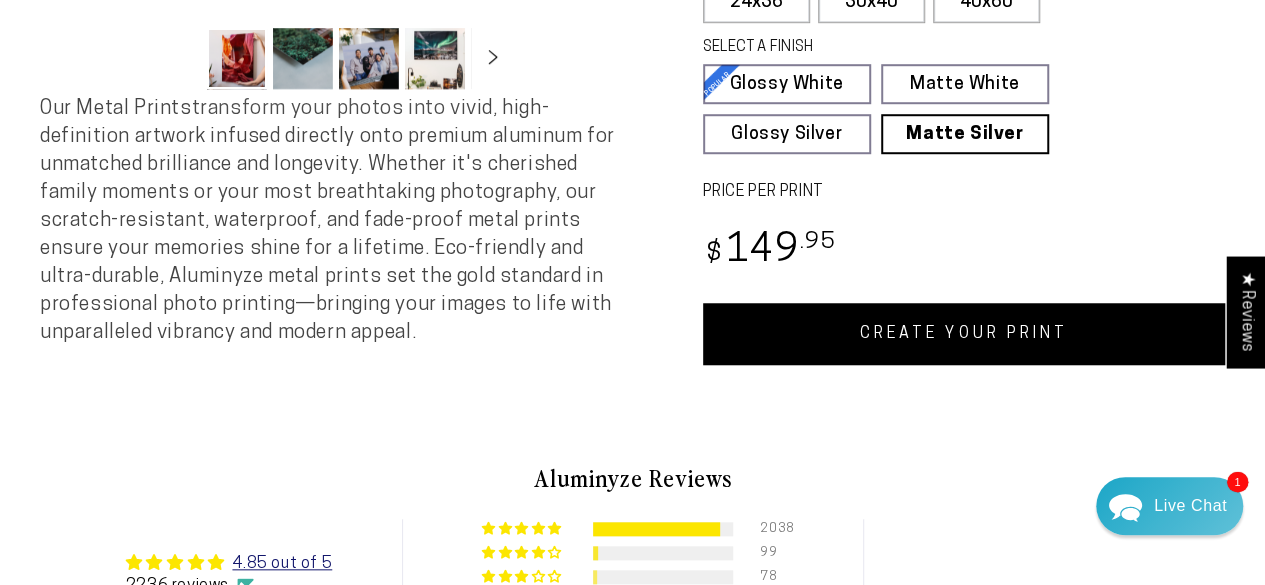 click on "CREATE YOUR PRINT" at bounding box center (964, 334) 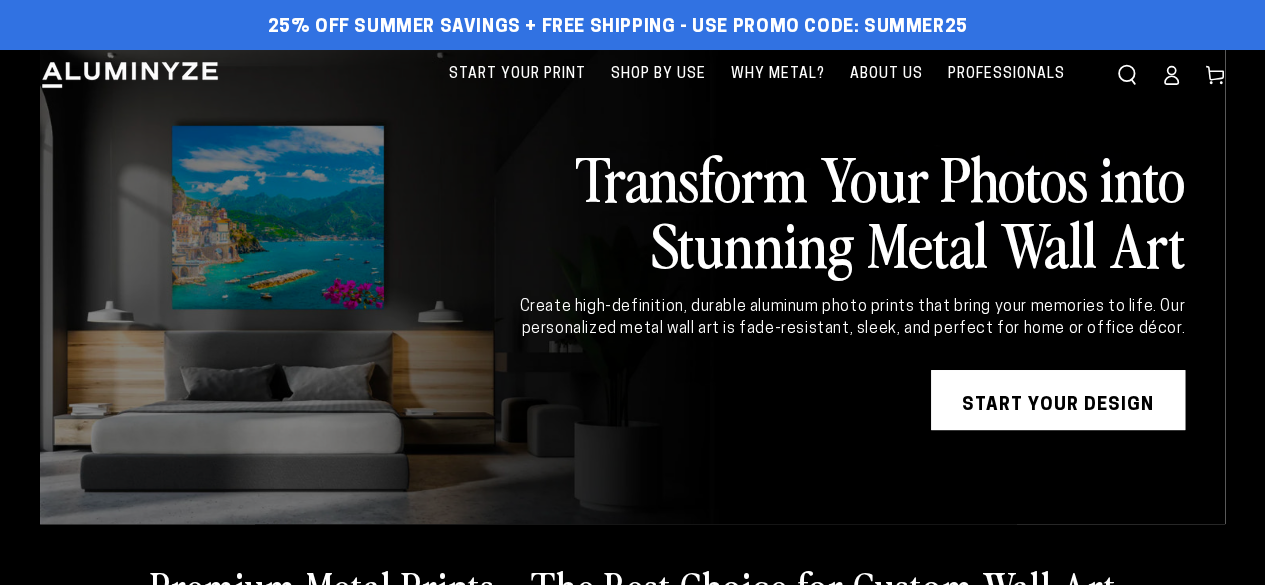 scroll, scrollTop: 0, scrollLeft: 0, axis: both 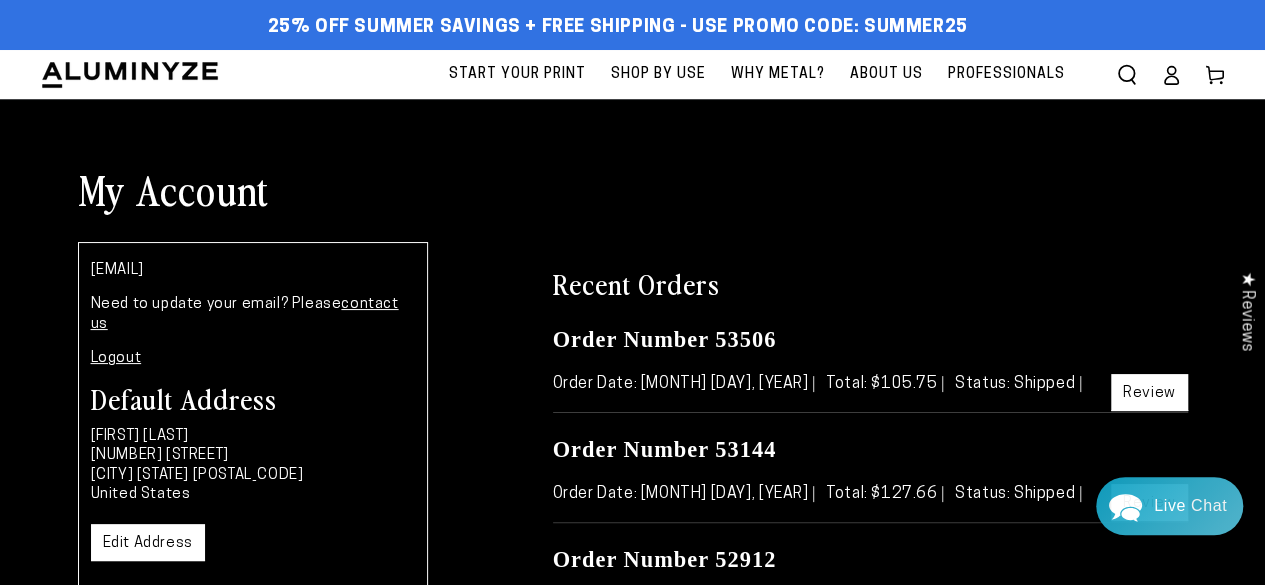 click on "Start Your Print" at bounding box center [517, 74] 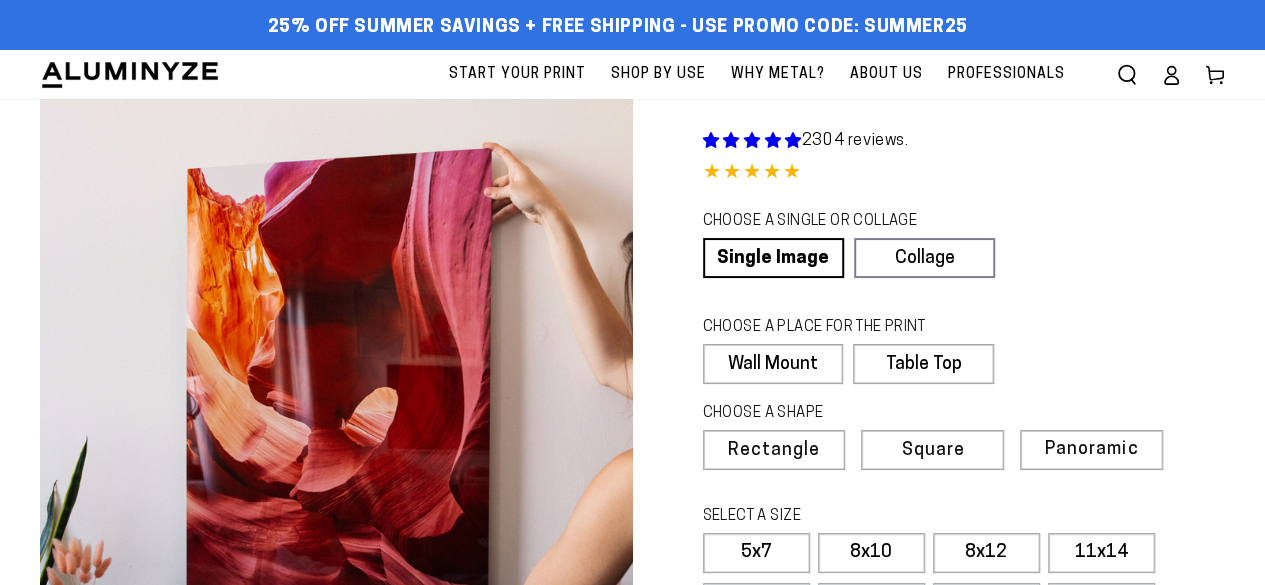 scroll, scrollTop: 0, scrollLeft: 0, axis: both 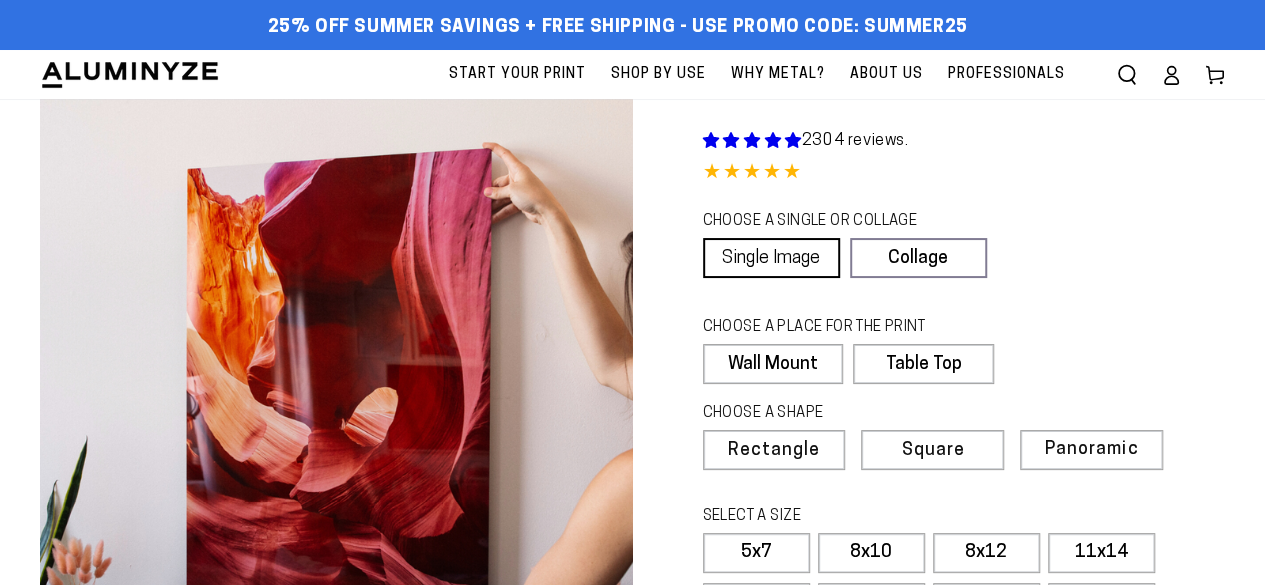 click on "Single Image" at bounding box center (771, 258) 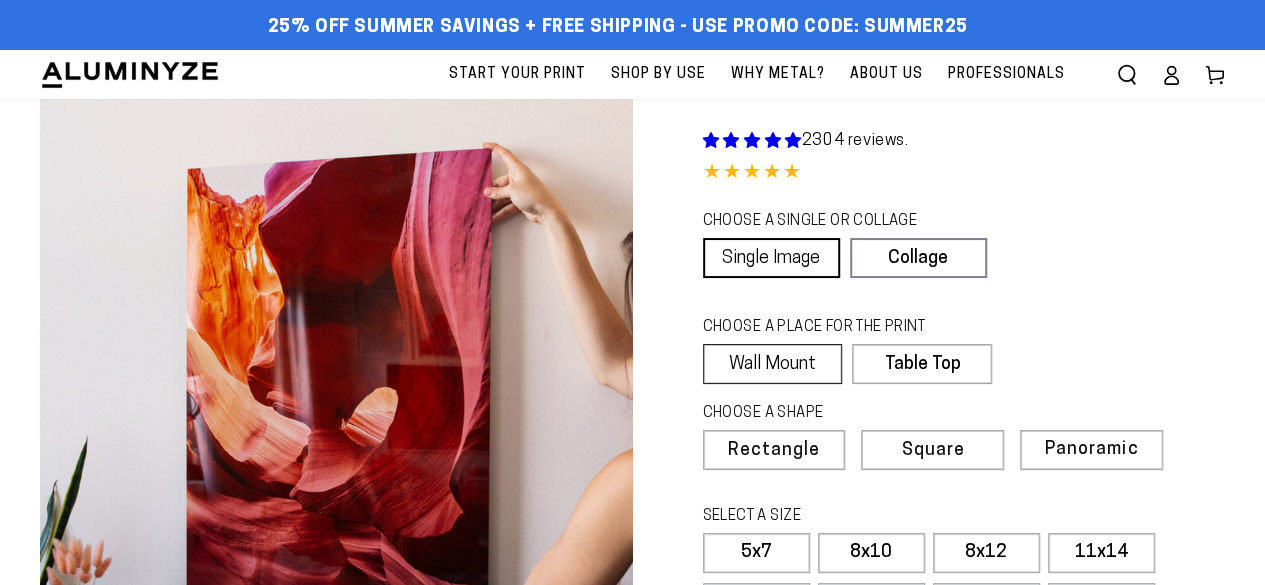 select on "**********" 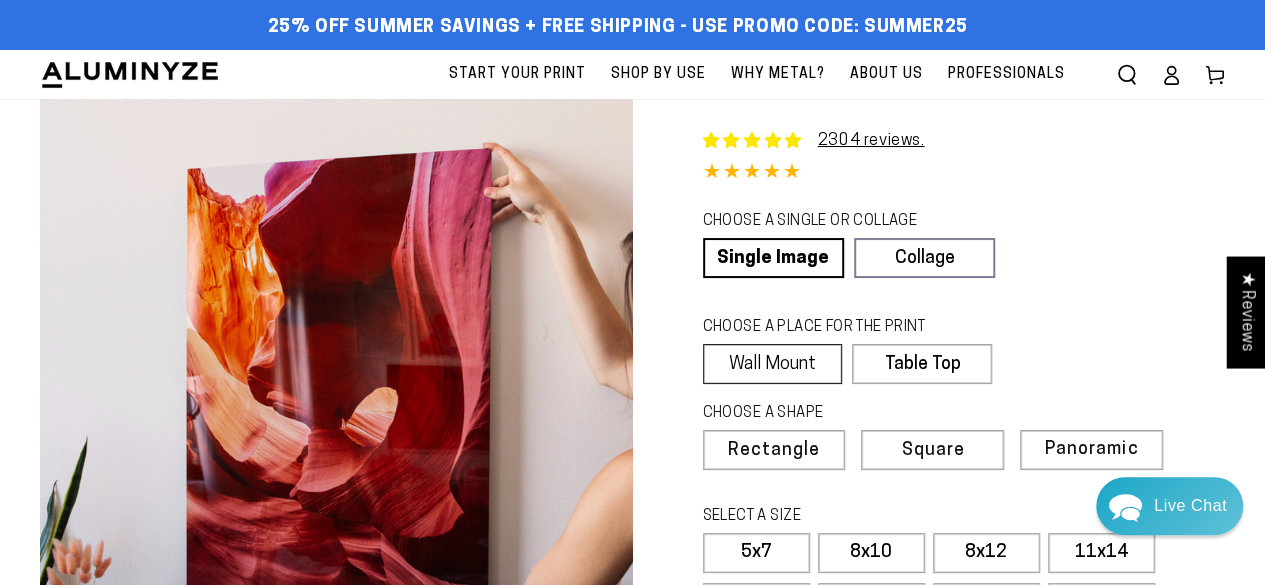 click on "Wall Mount" at bounding box center [773, 364] 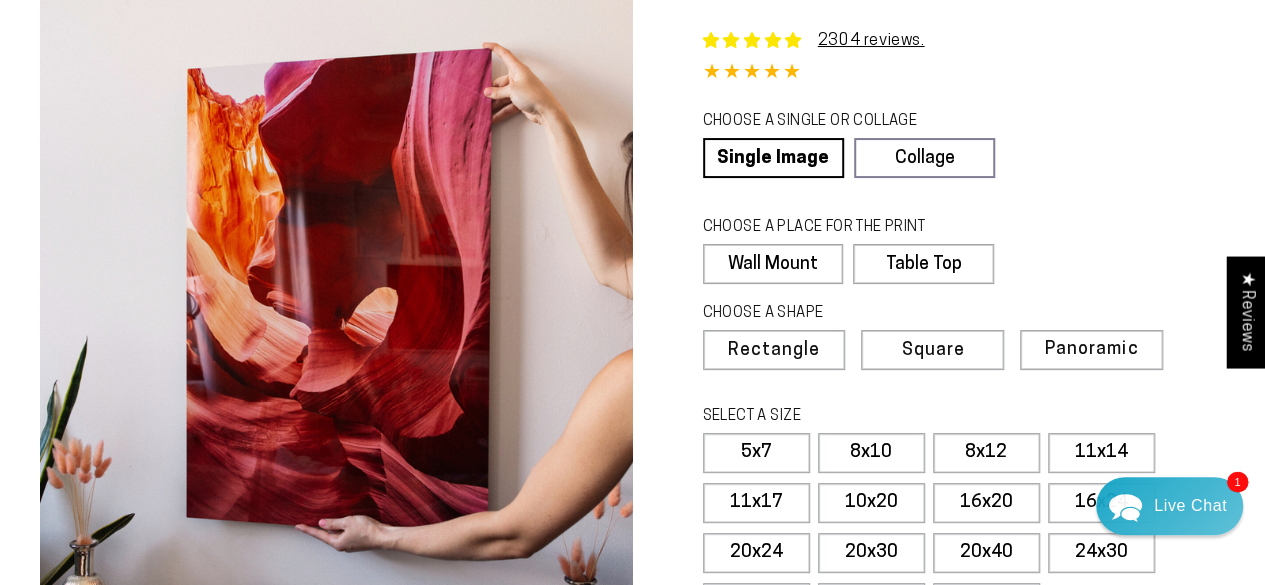 scroll, scrollTop: 0, scrollLeft: 0, axis: both 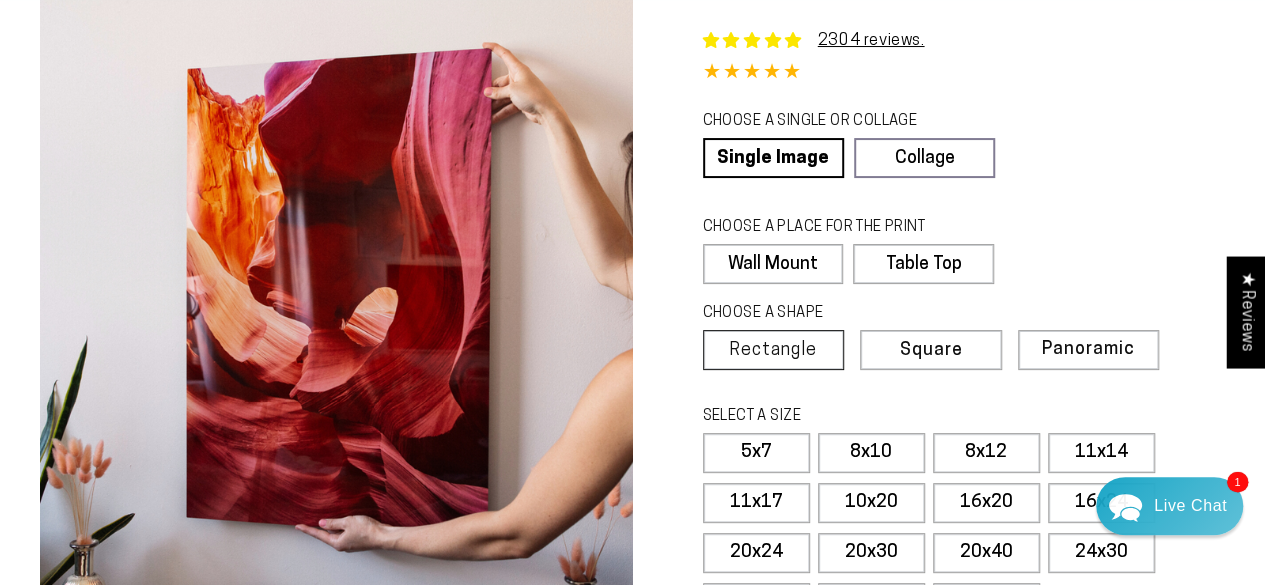 click on "Rectangle" at bounding box center (773, 351) 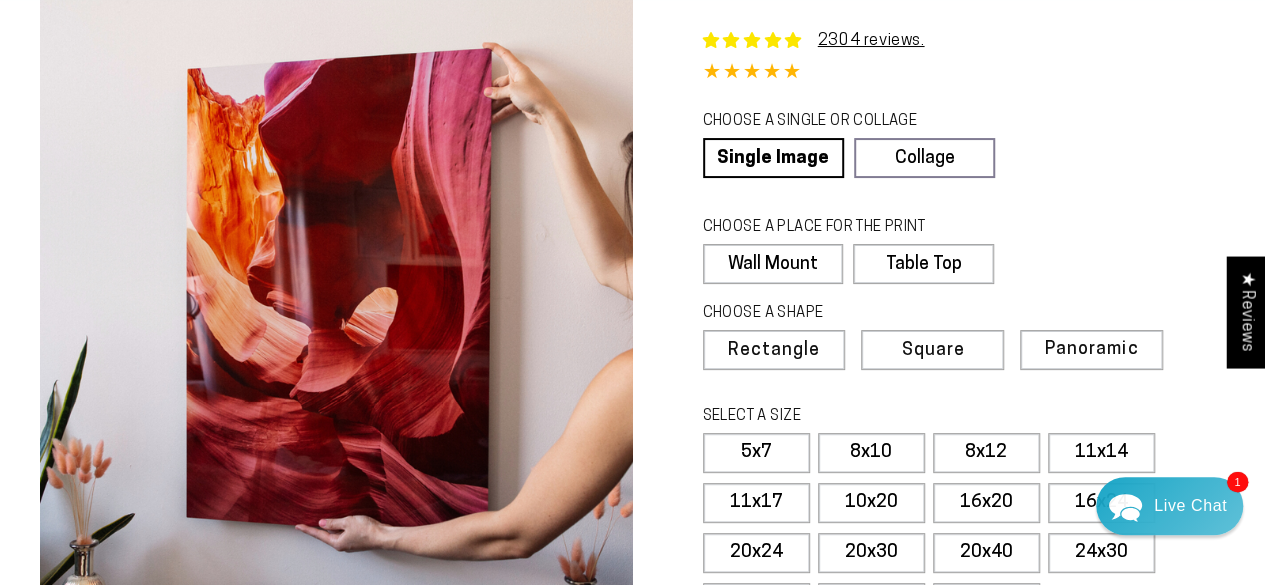 scroll, scrollTop: 200, scrollLeft: 0, axis: vertical 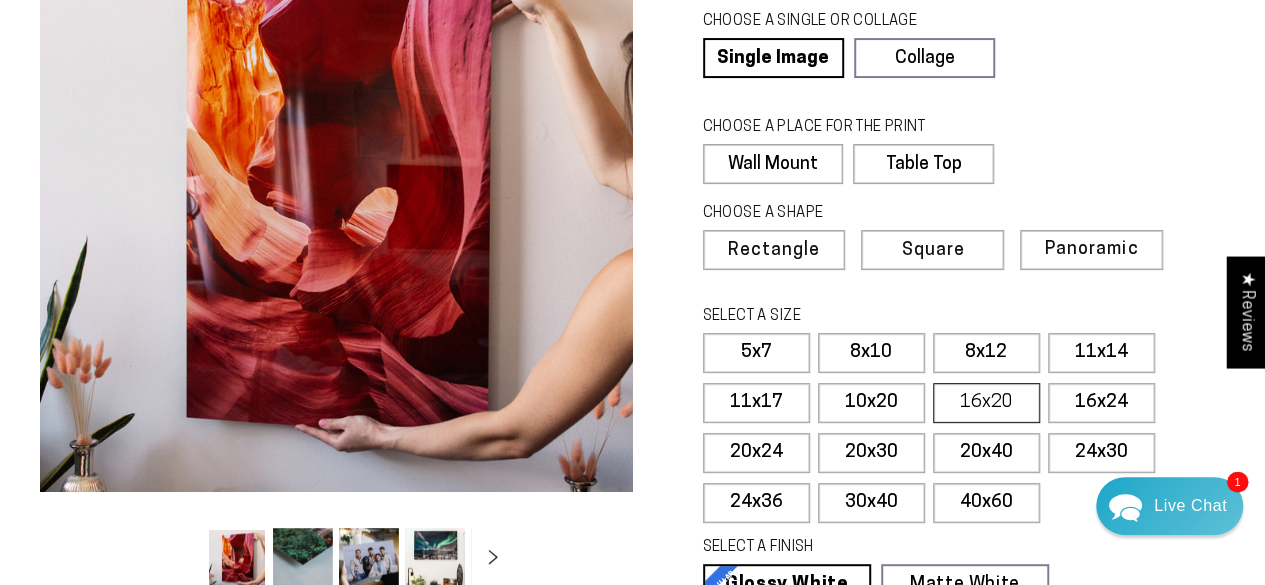 click on "16x20" at bounding box center [986, 403] 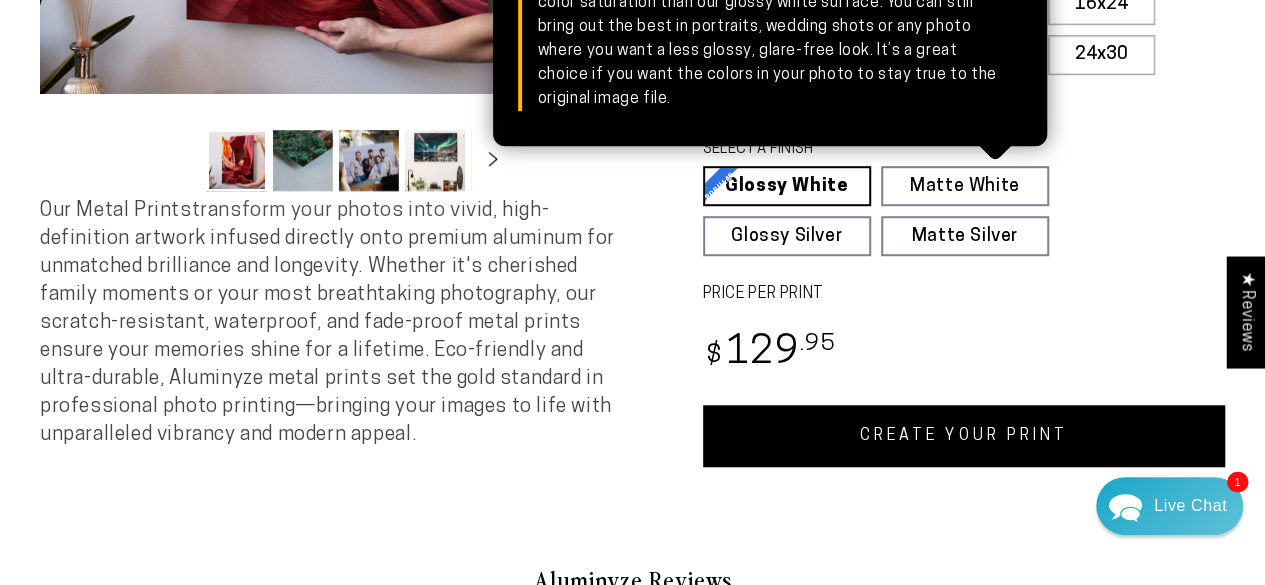 scroll, scrollTop: 600, scrollLeft: 0, axis: vertical 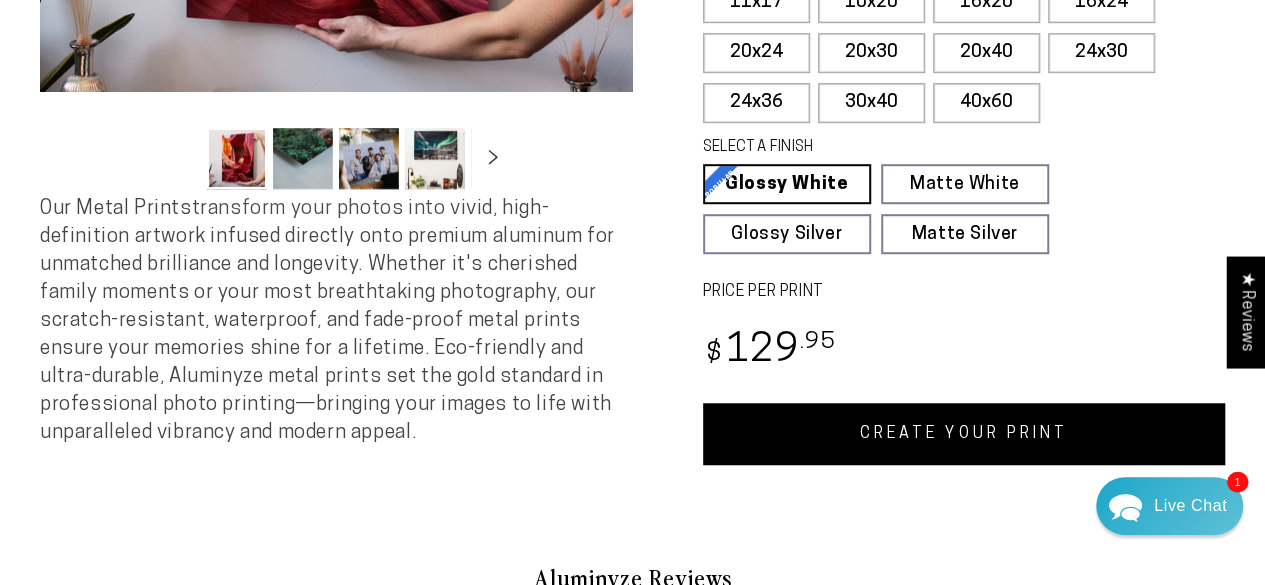 click on "CREATE YOUR PRINT" at bounding box center [964, 434] 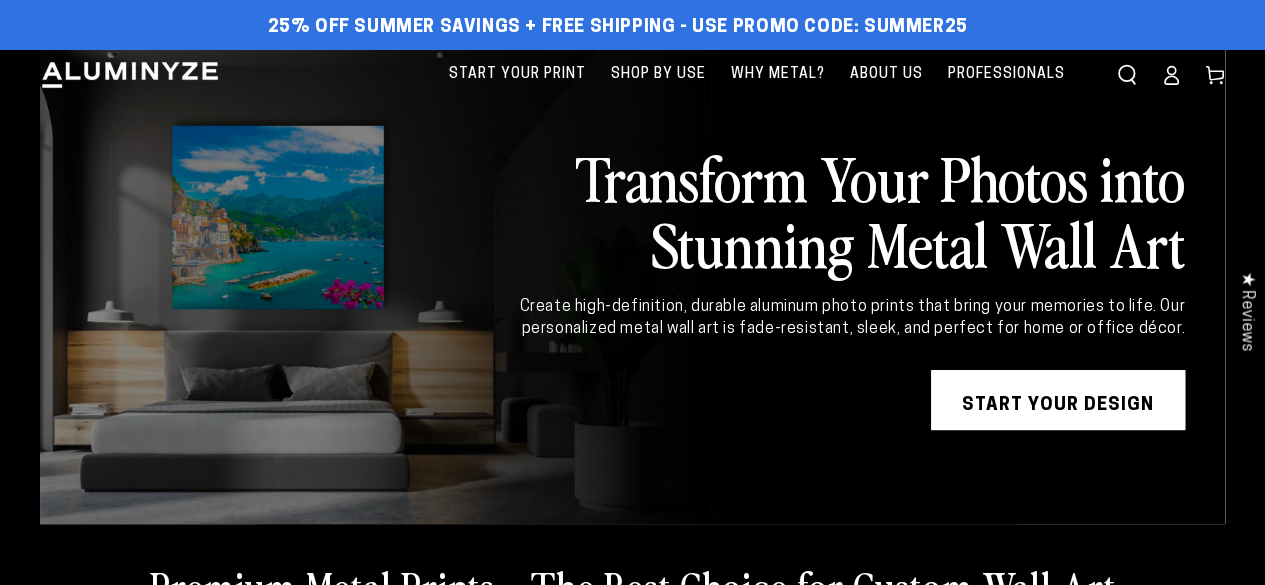 scroll, scrollTop: 0, scrollLeft: 0, axis: both 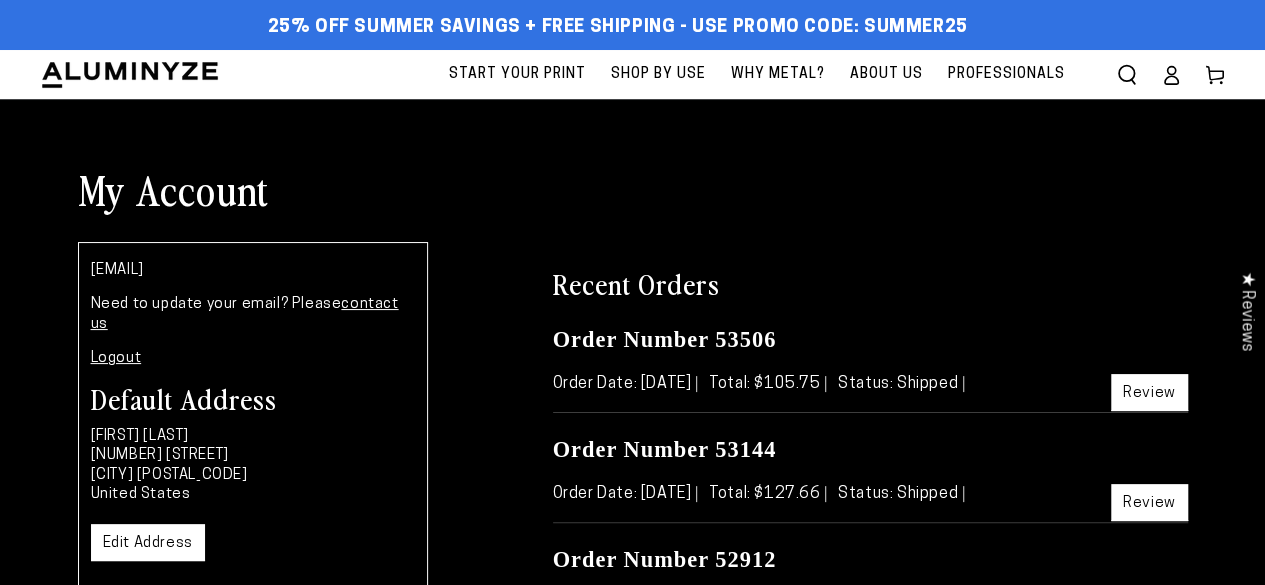 click on "Start Your Print" at bounding box center (517, 74) 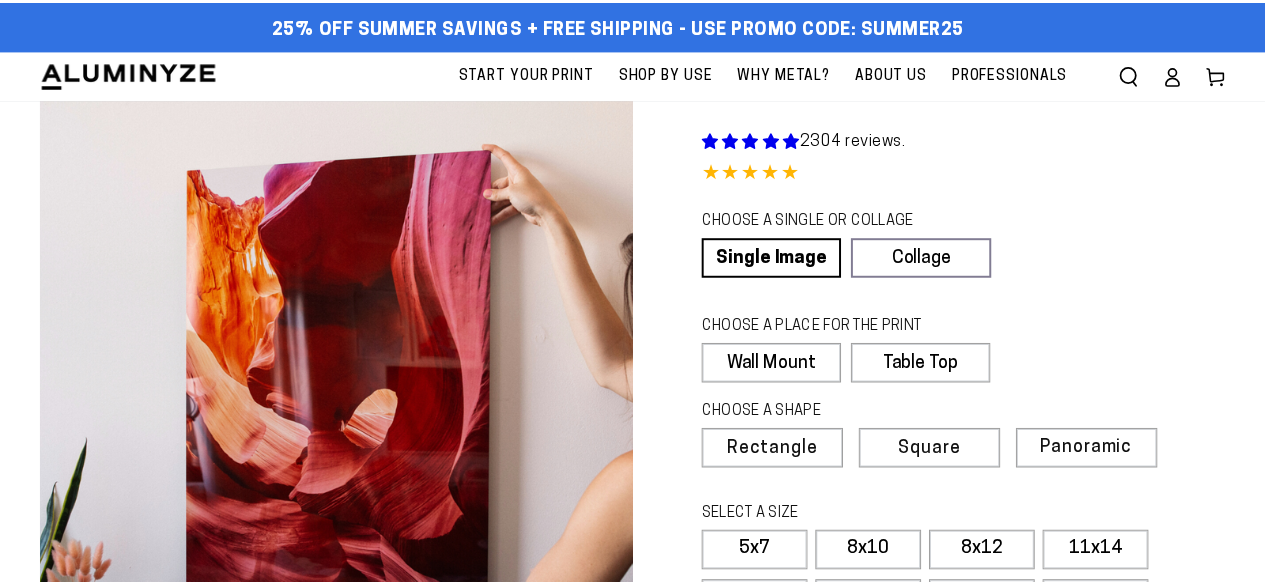 scroll, scrollTop: 0, scrollLeft: 0, axis: both 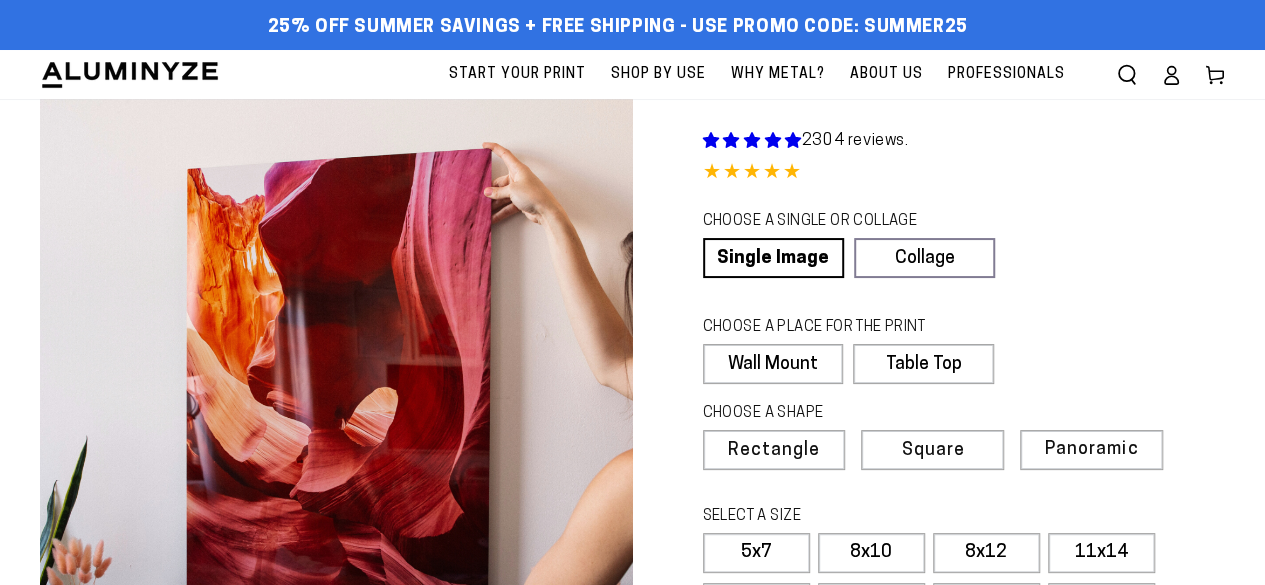 select on "**********" 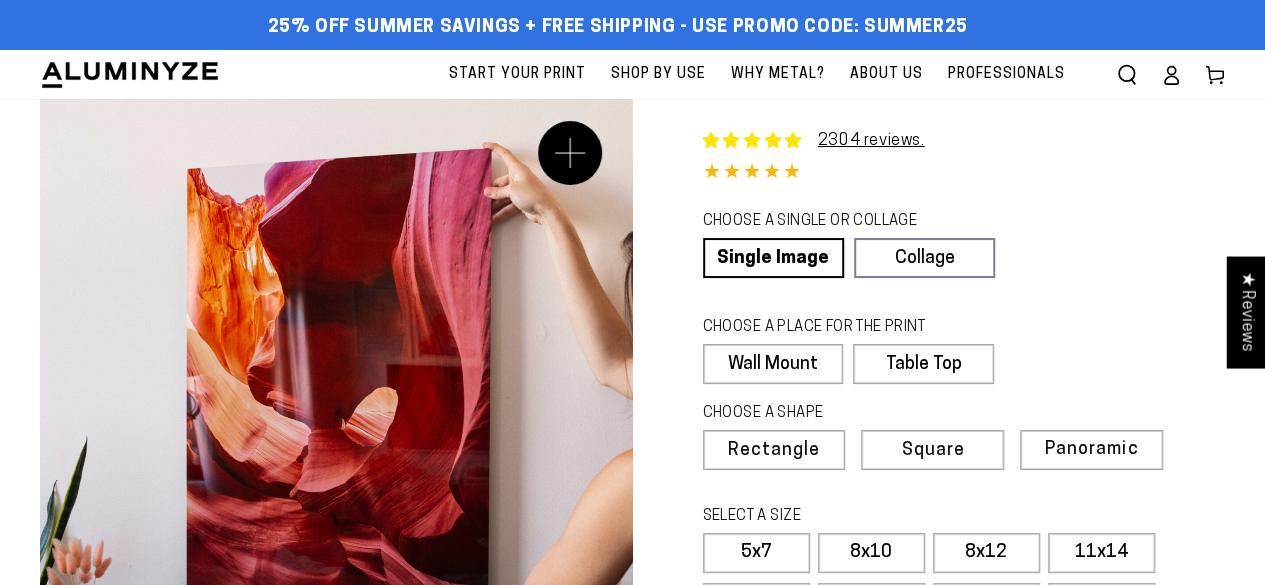 scroll, scrollTop: 0, scrollLeft: 0, axis: both 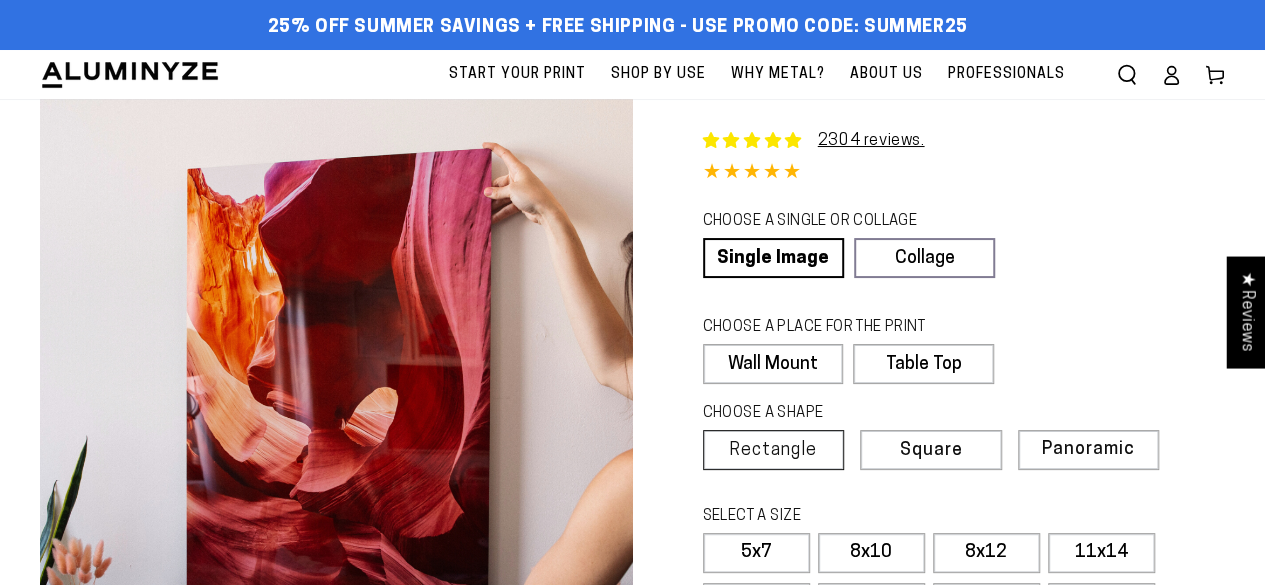 click on "Rectangle" at bounding box center [773, 451] 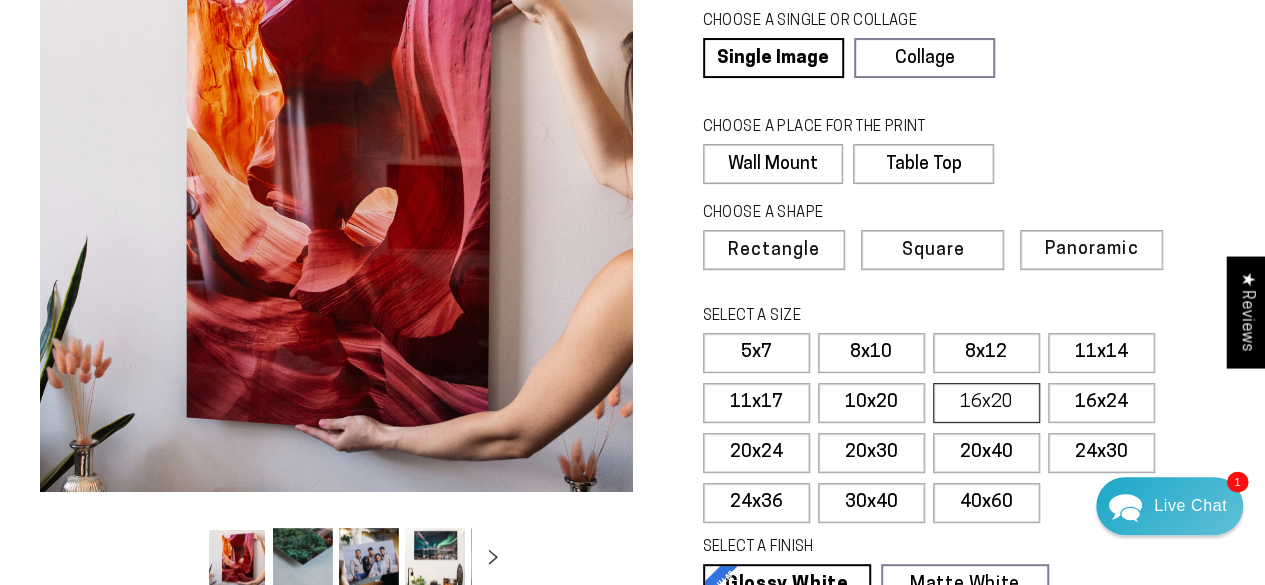 scroll, scrollTop: 0, scrollLeft: 0, axis: both 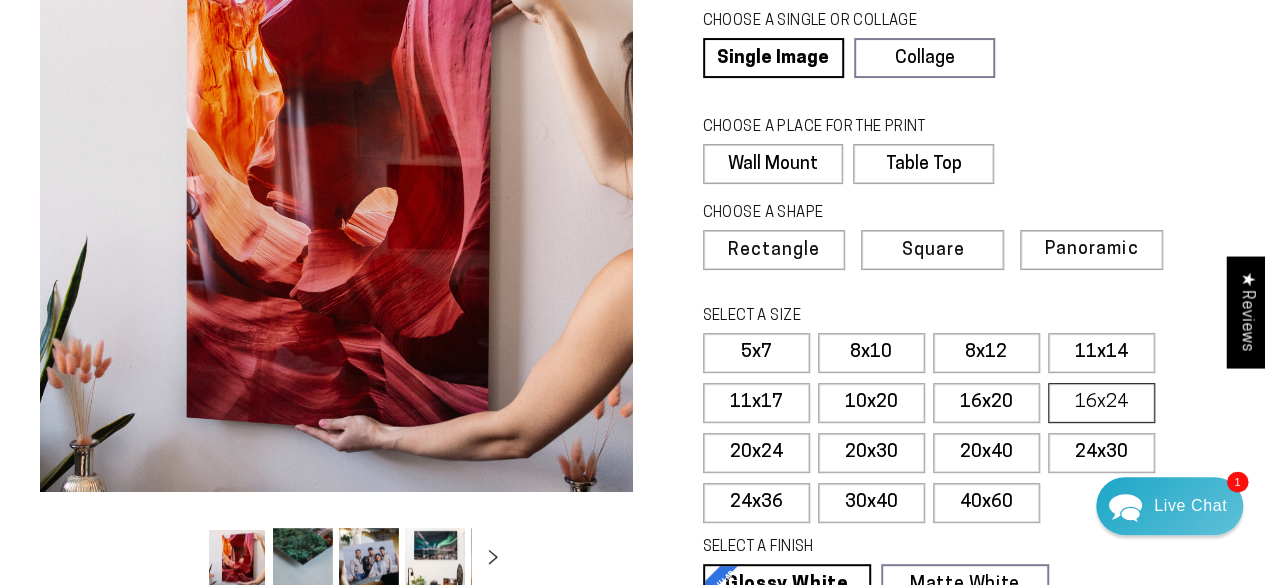 click on "16x24" at bounding box center (1101, 403) 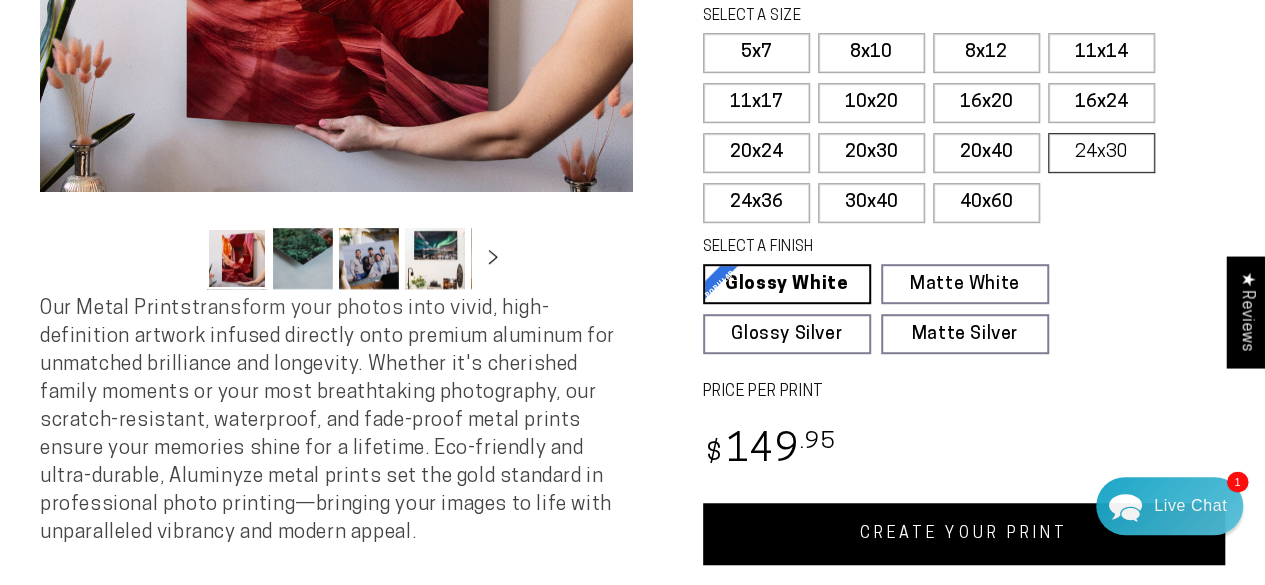 scroll, scrollTop: 600, scrollLeft: 0, axis: vertical 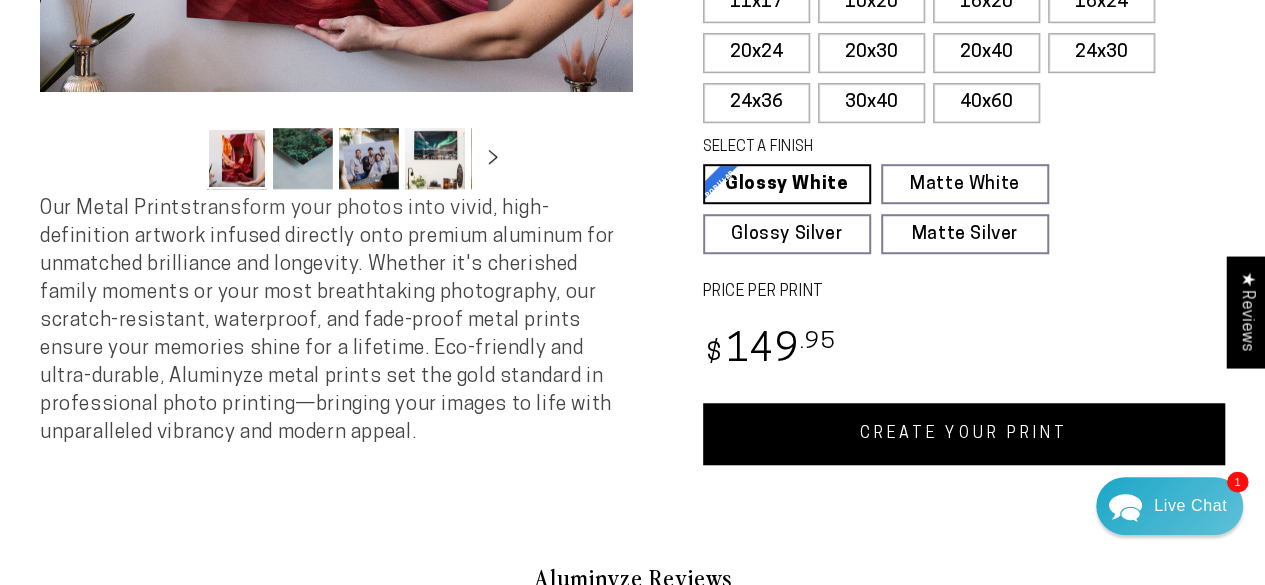 click on "CREATE YOUR PRINT" at bounding box center [964, 434] 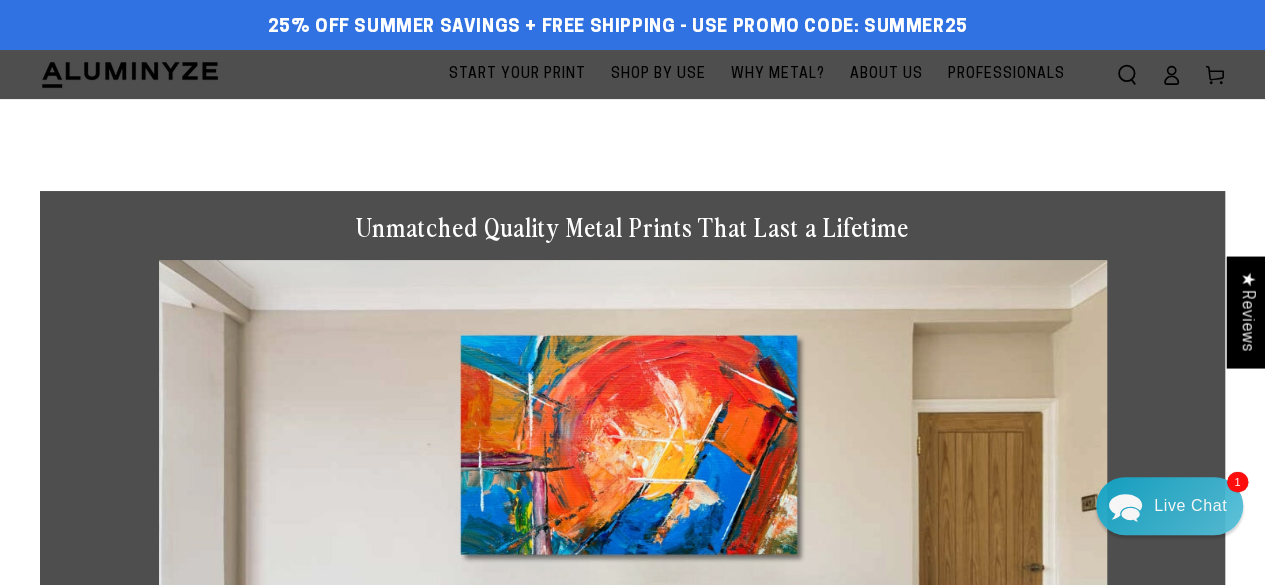 scroll, scrollTop: 0, scrollLeft: 0, axis: both 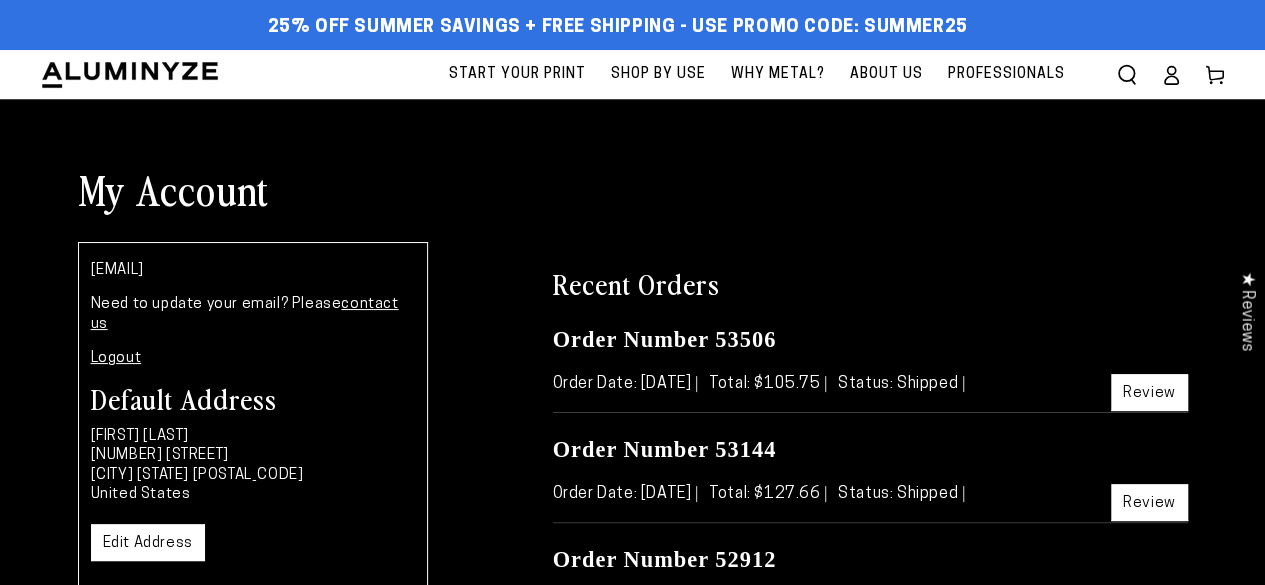 click 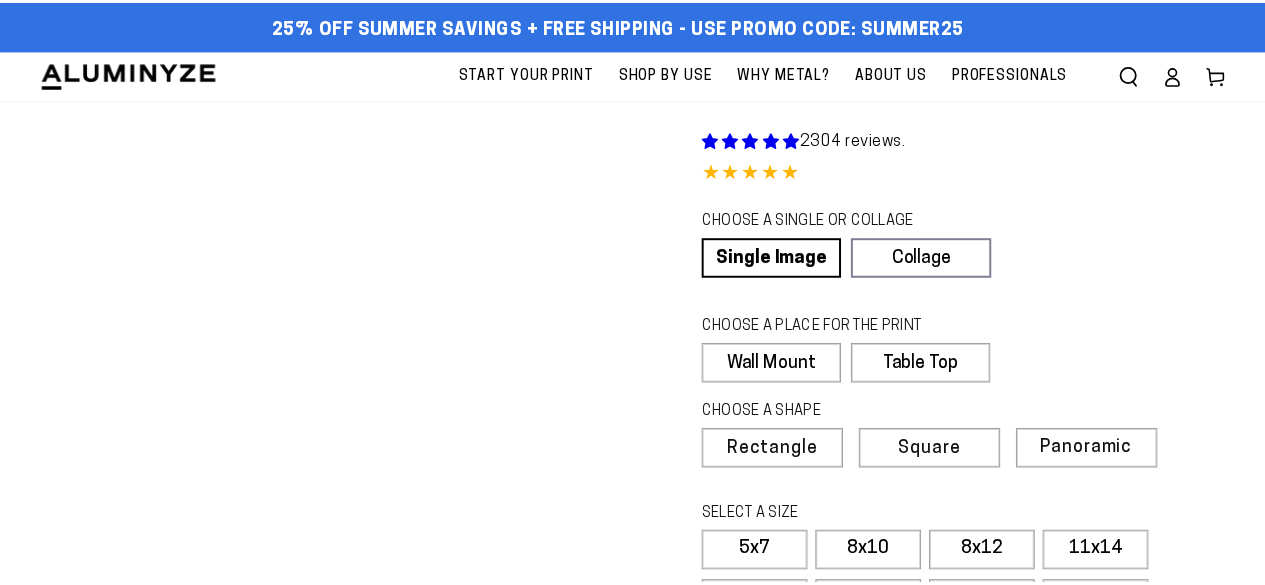 scroll, scrollTop: 0, scrollLeft: 0, axis: both 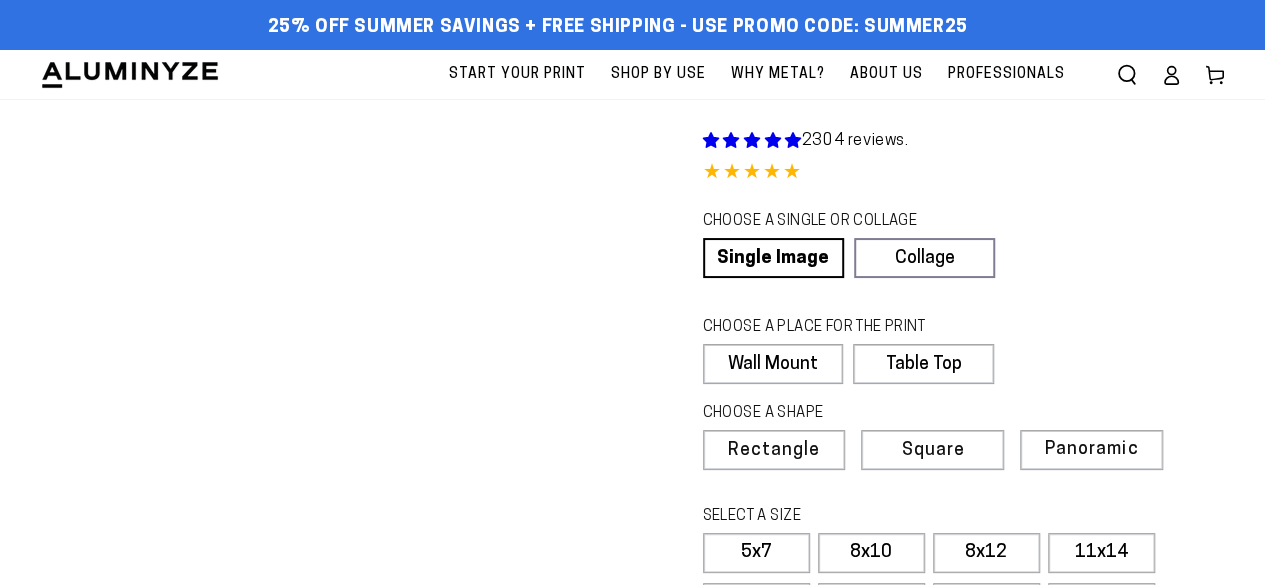 select on "**********" 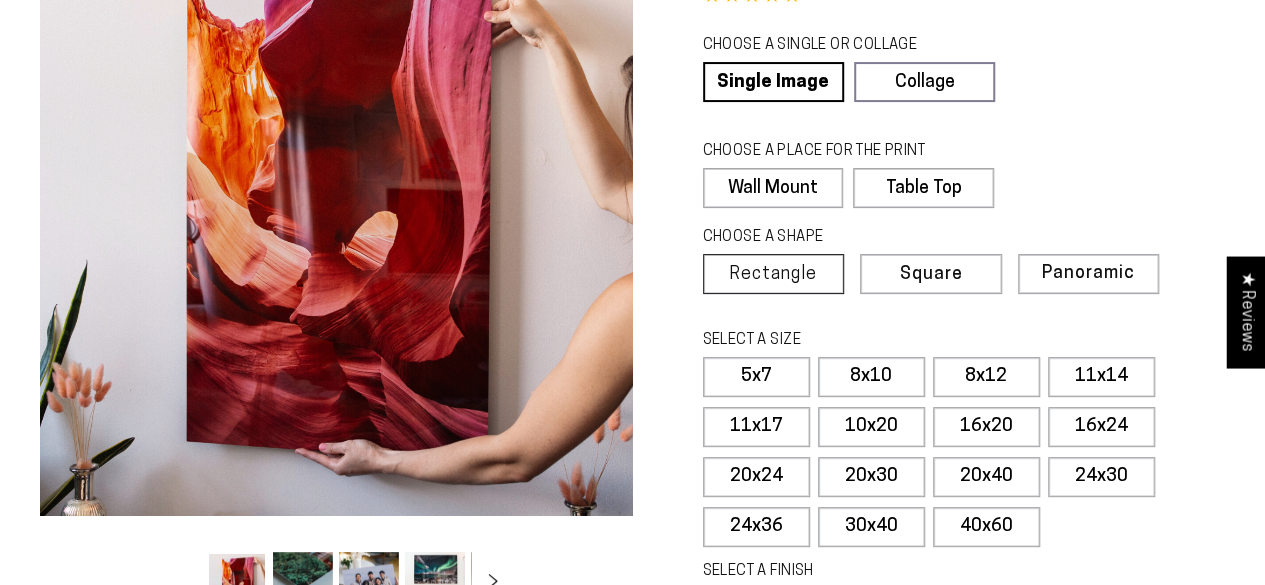 scroll, scrollTop: 200, scrollLeft: 0, axis: vertical 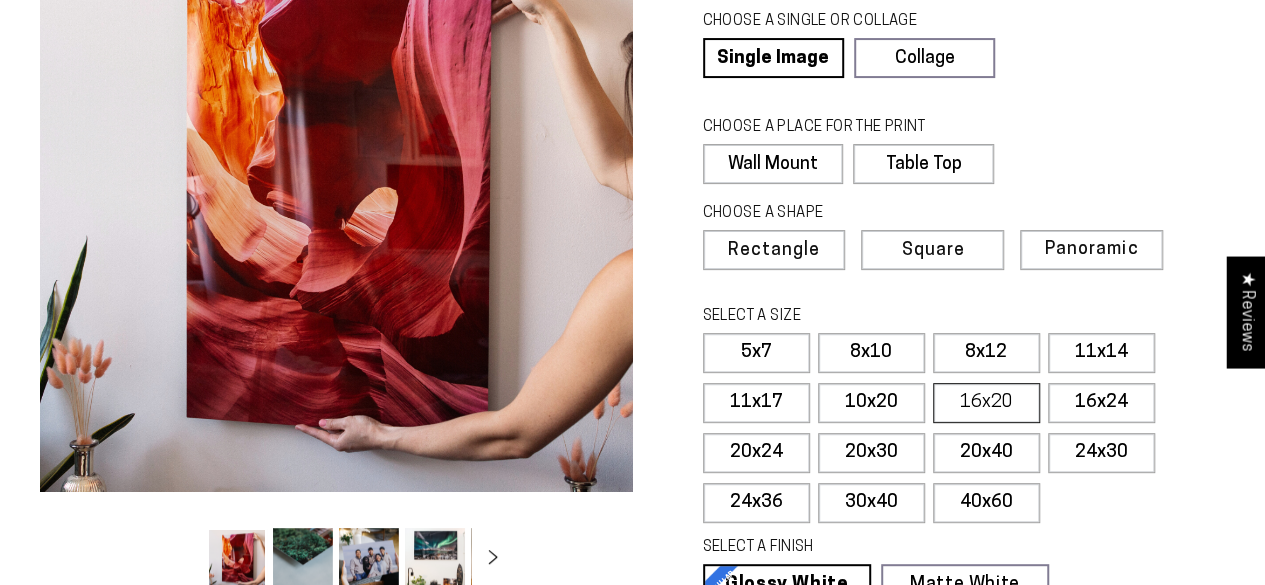 click on "16x20" at bounding box center [986, 403] 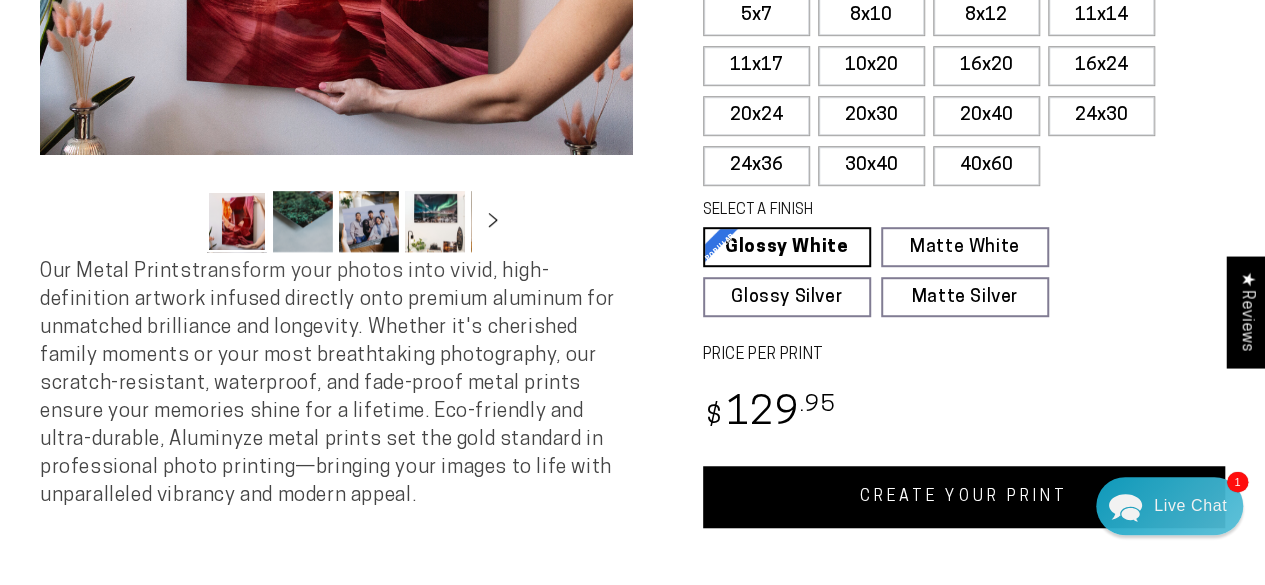 scroll, scrollTop: 600, scrollLeft: 0, axis: vertical 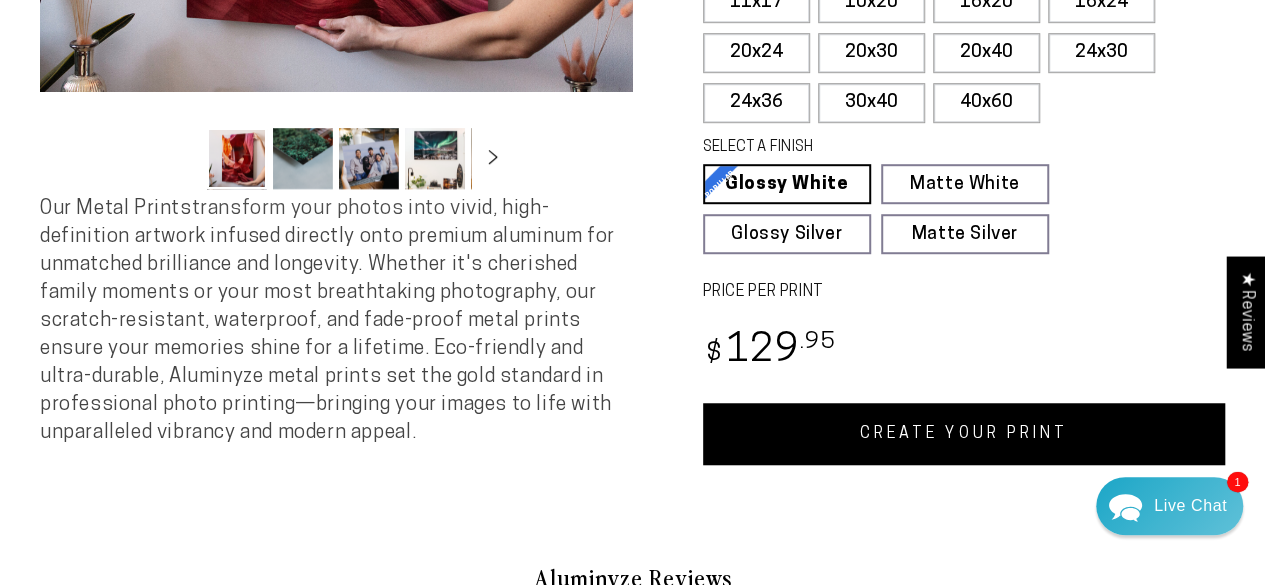 click on "CREATE YOUR PRINT" at bounding box center (964, 434) 